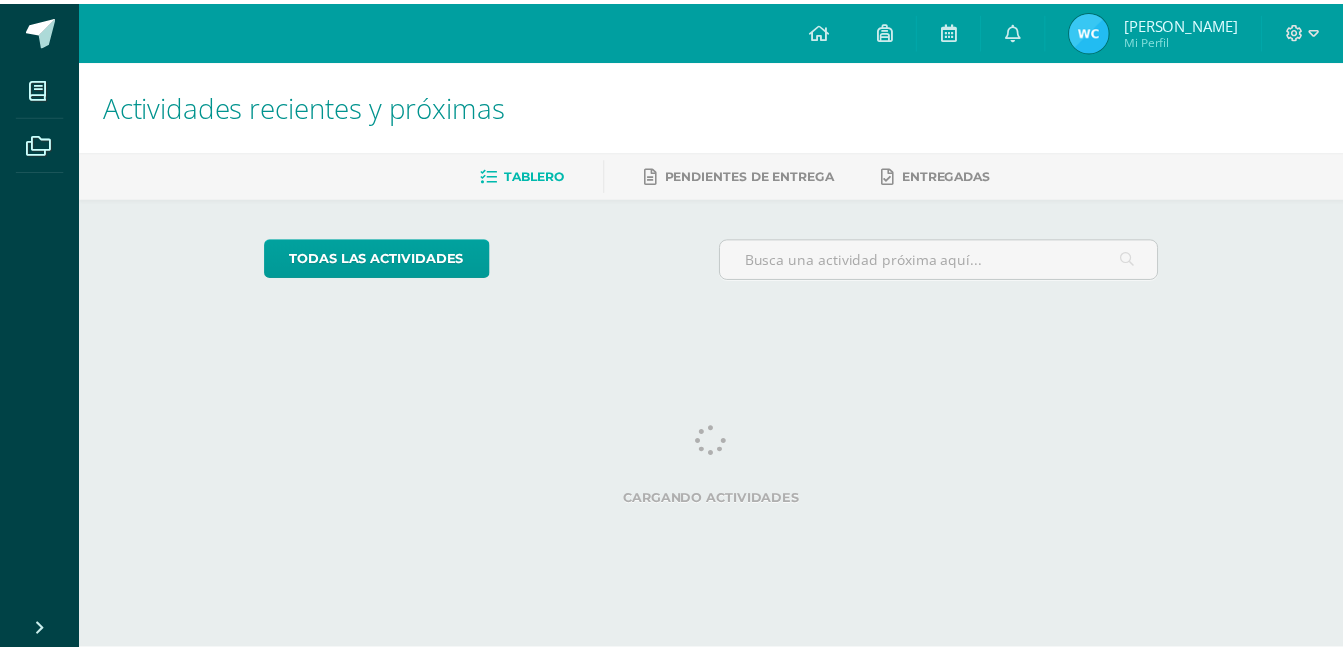 scroll, scrollTop: 0, scrollLeft: 0, axis: both 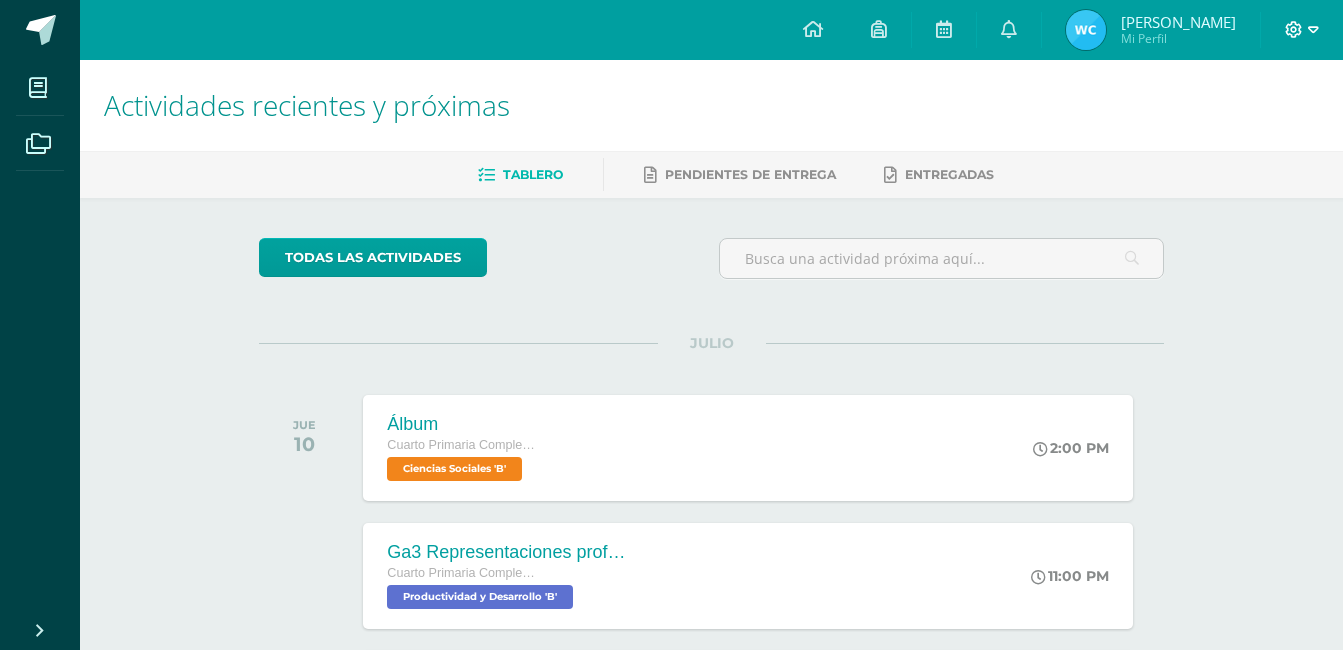 click 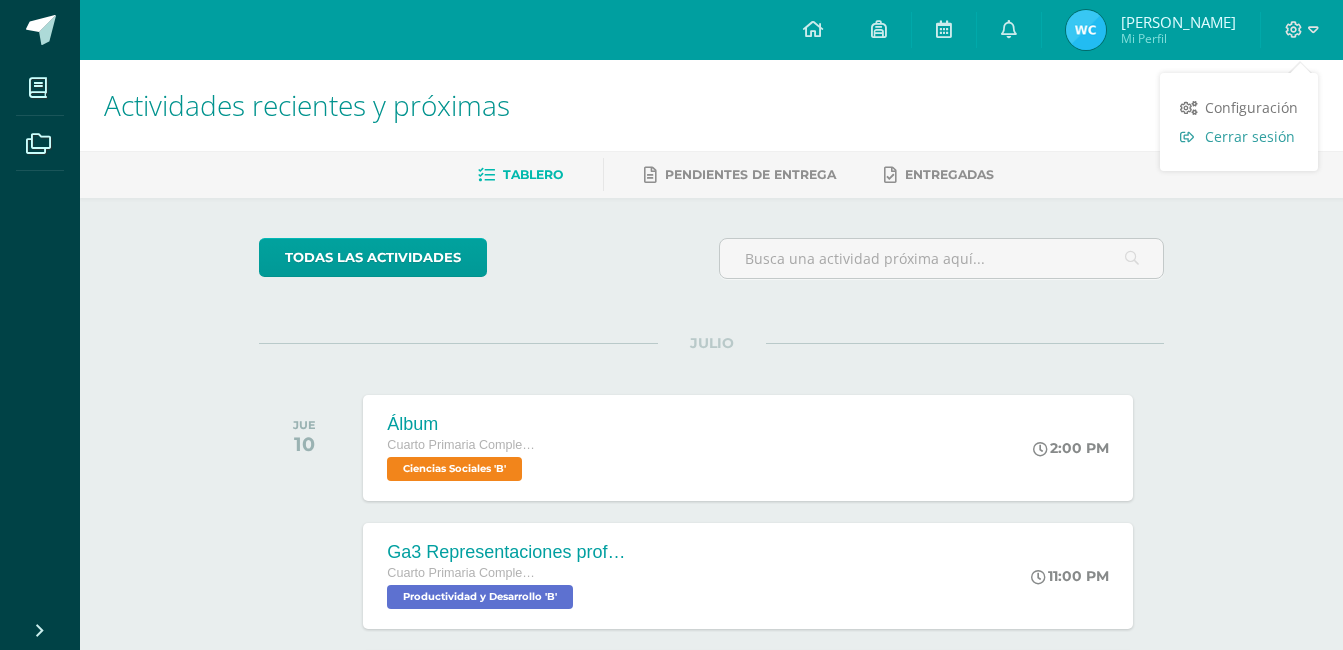 click on "Cerrar sesión" at bounding box center [1250, 136] 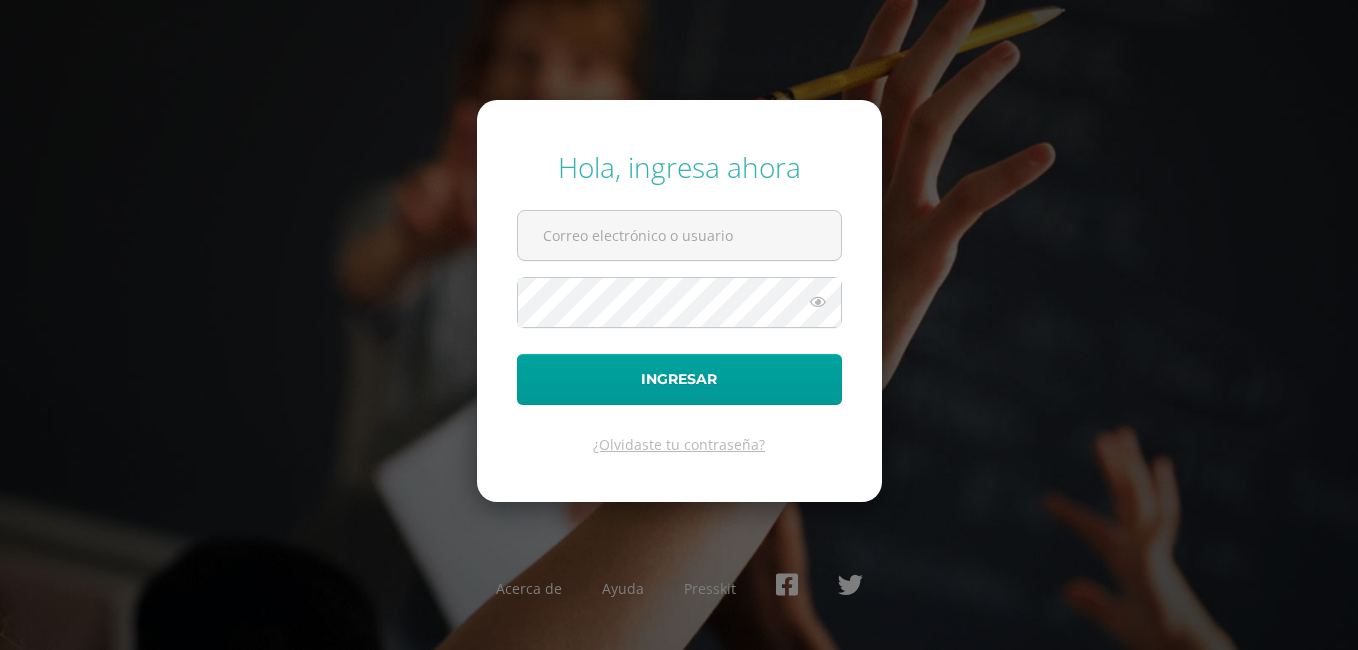 scroll, scrollTop: 0, scrollLeft: 0, axis: both 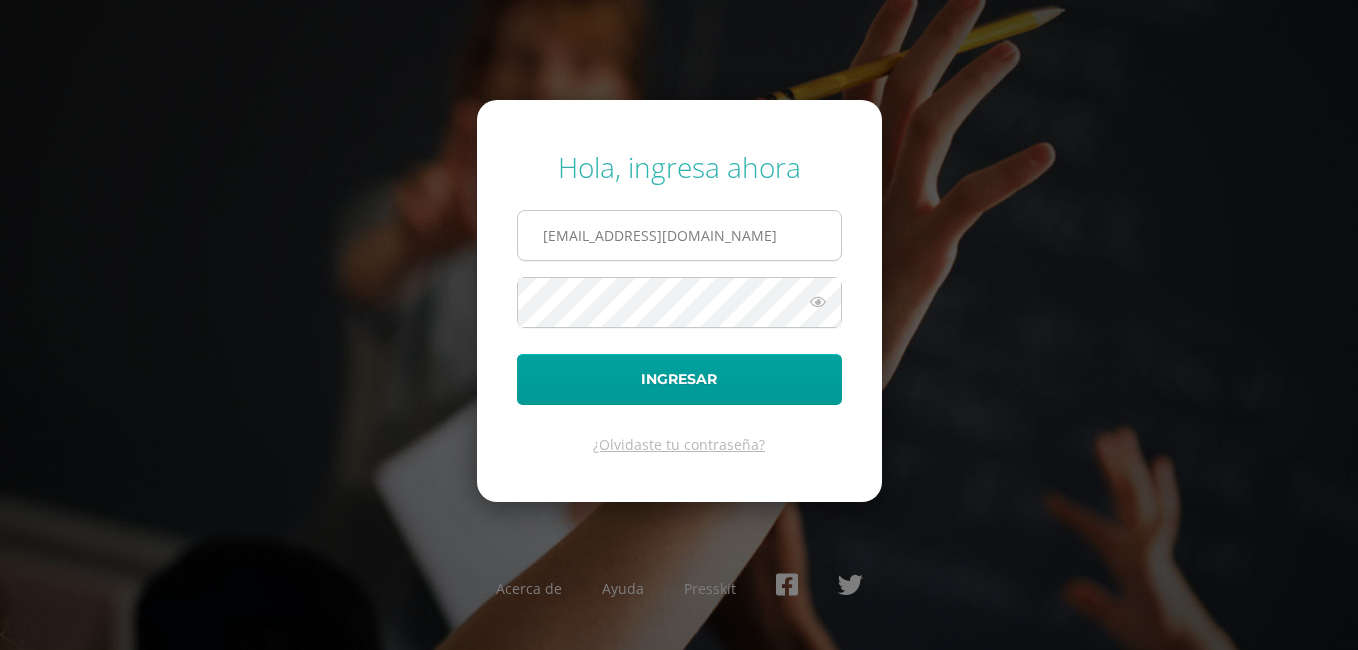 click on "wlopezdb24@gmail.com" at bounding box center (679, 235) 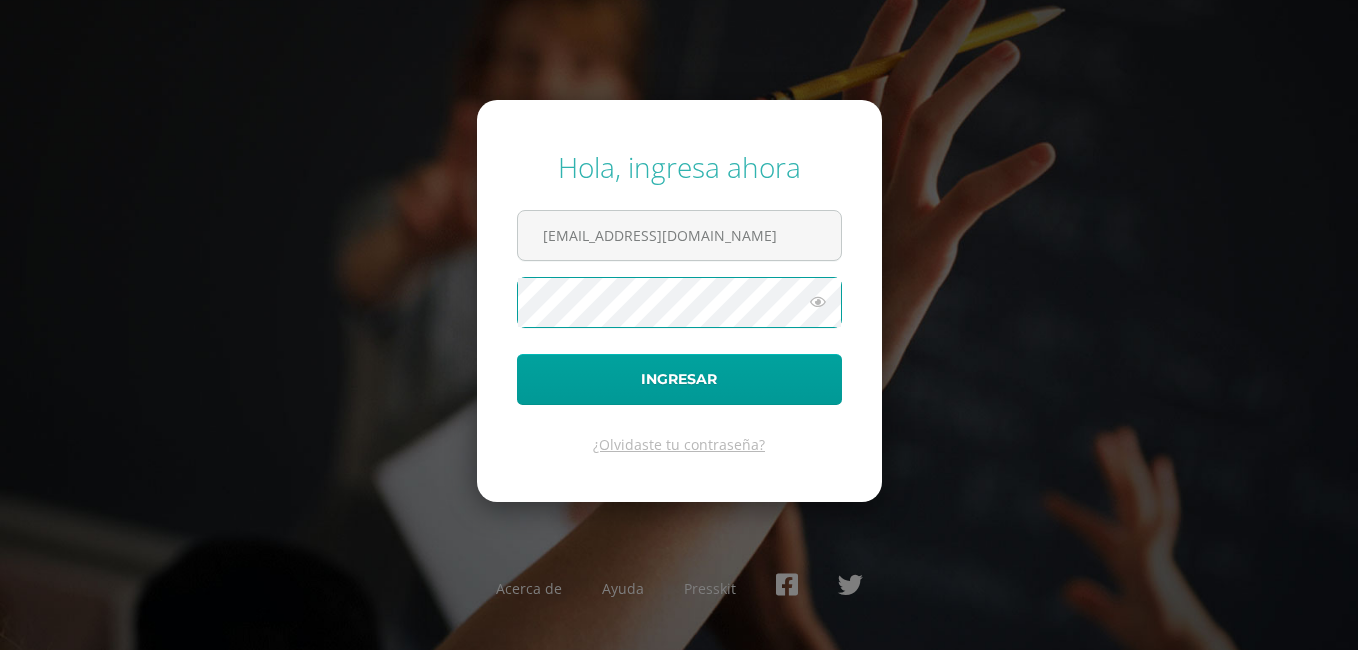 type on "jcordb24@gmail.com" 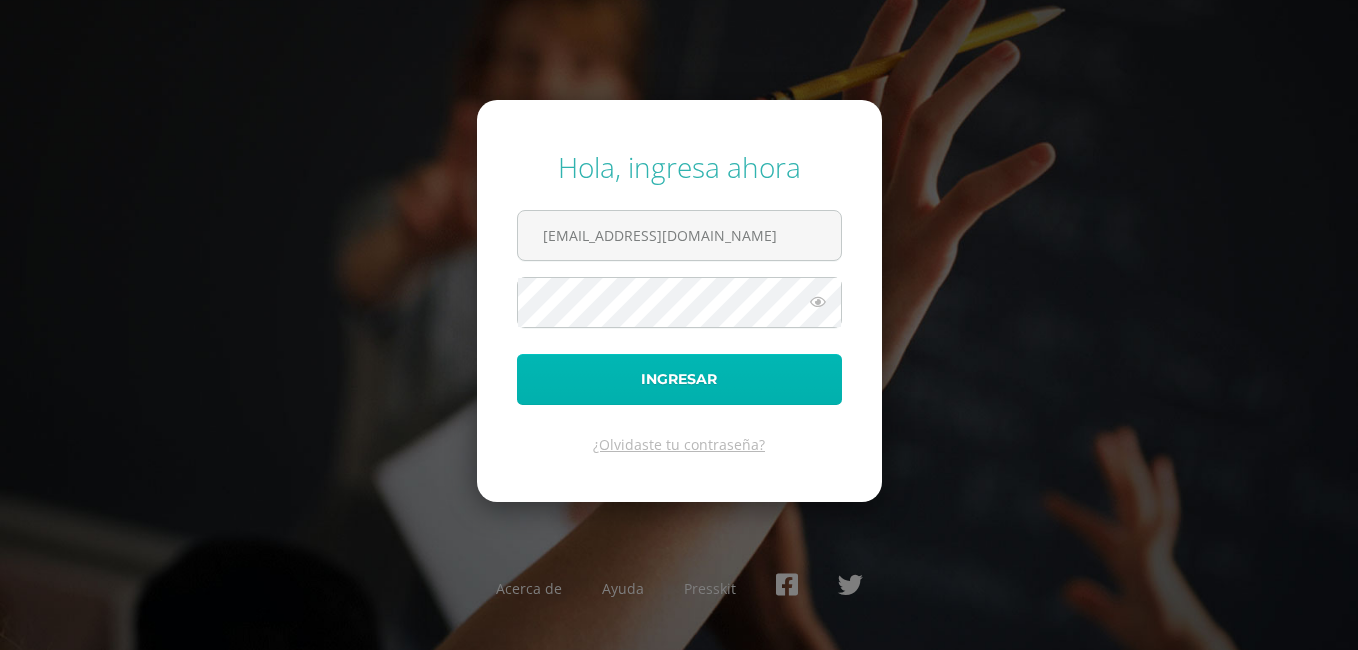 click on "Ingresar" at bounding box center (679, 379) 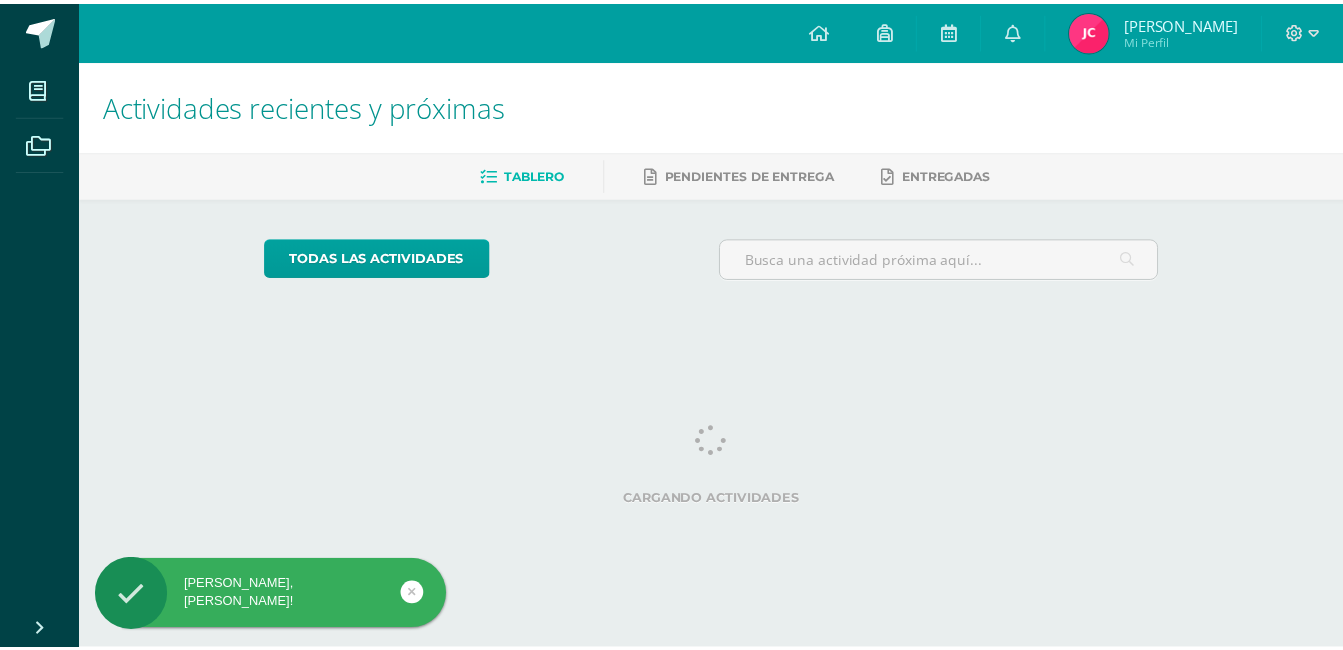 scroll, scrollTop: 0, scrollLeft: 0, axis: both 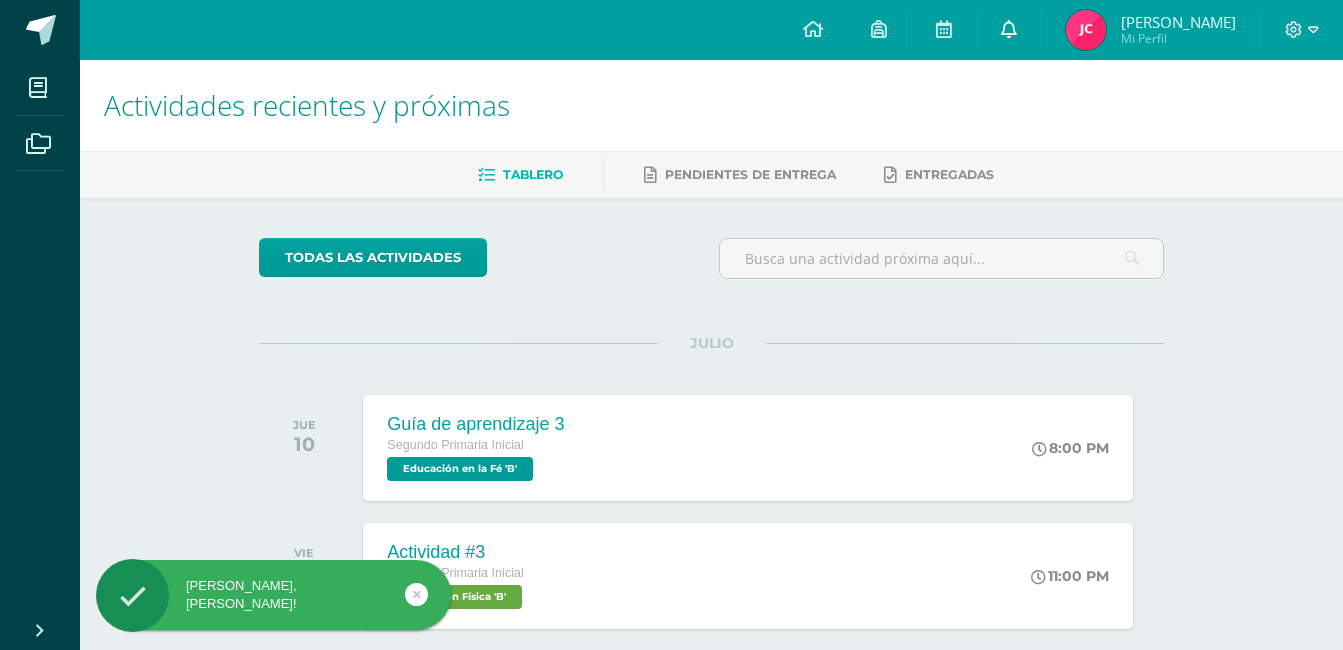 click at bounding box center (1009, 29) 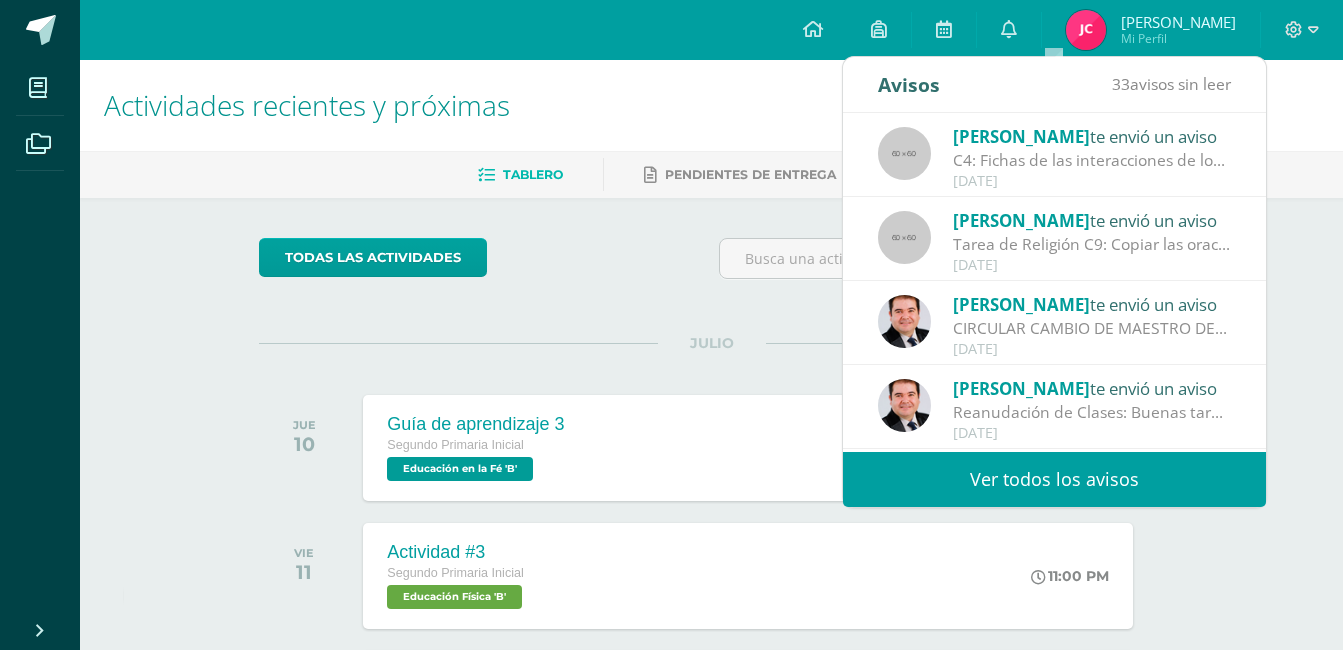 click on "Ver todos los avisos" at bounding box center [1054, 479] 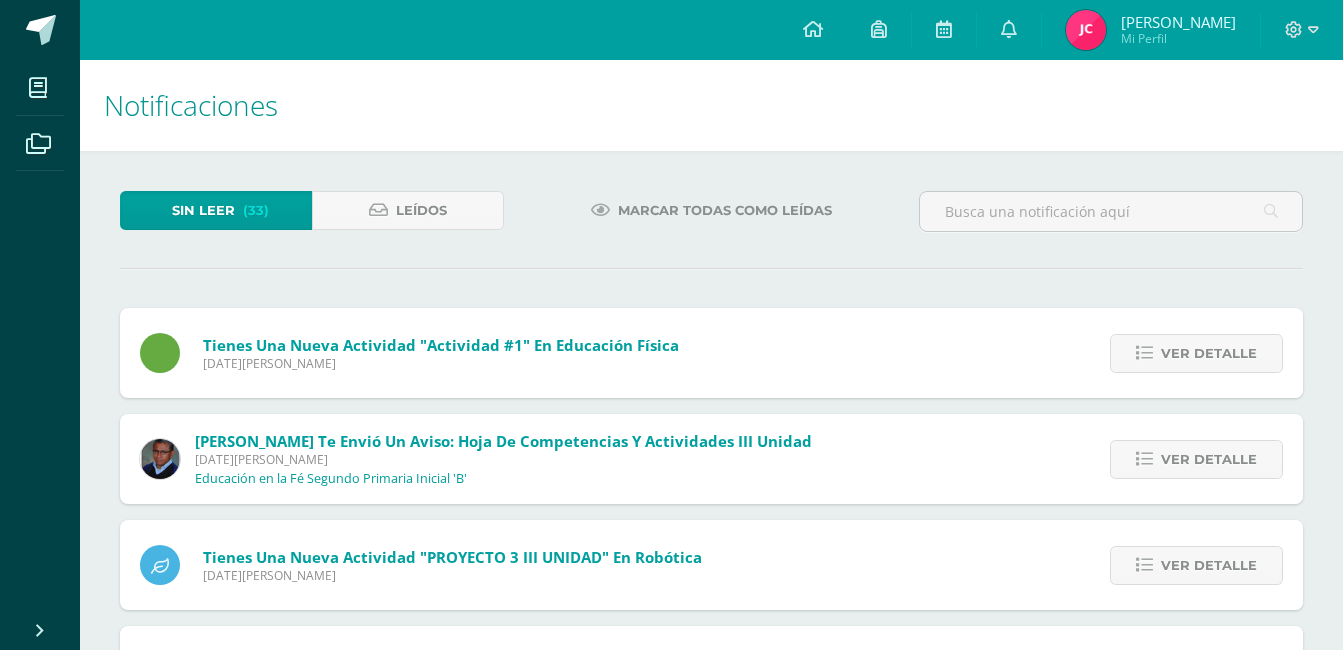 scroll, scrollTop: 0, scrollLeft: 0, axis: both 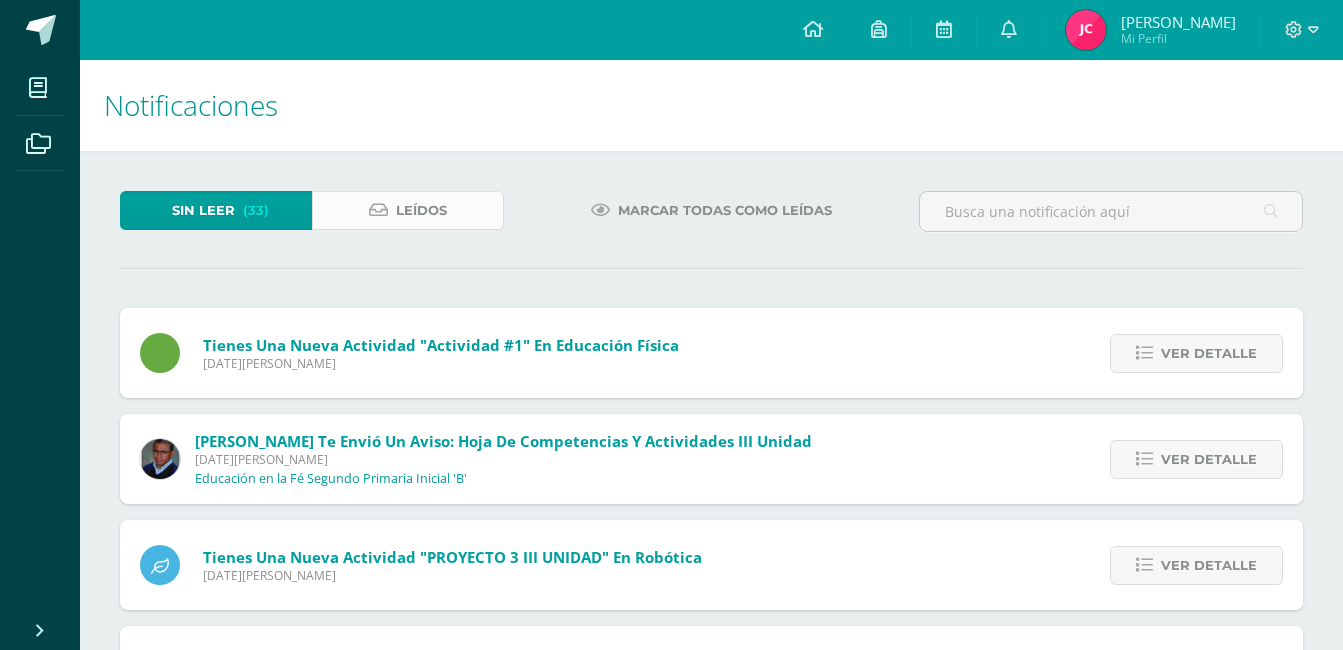 click at bounding box center [378, 210] 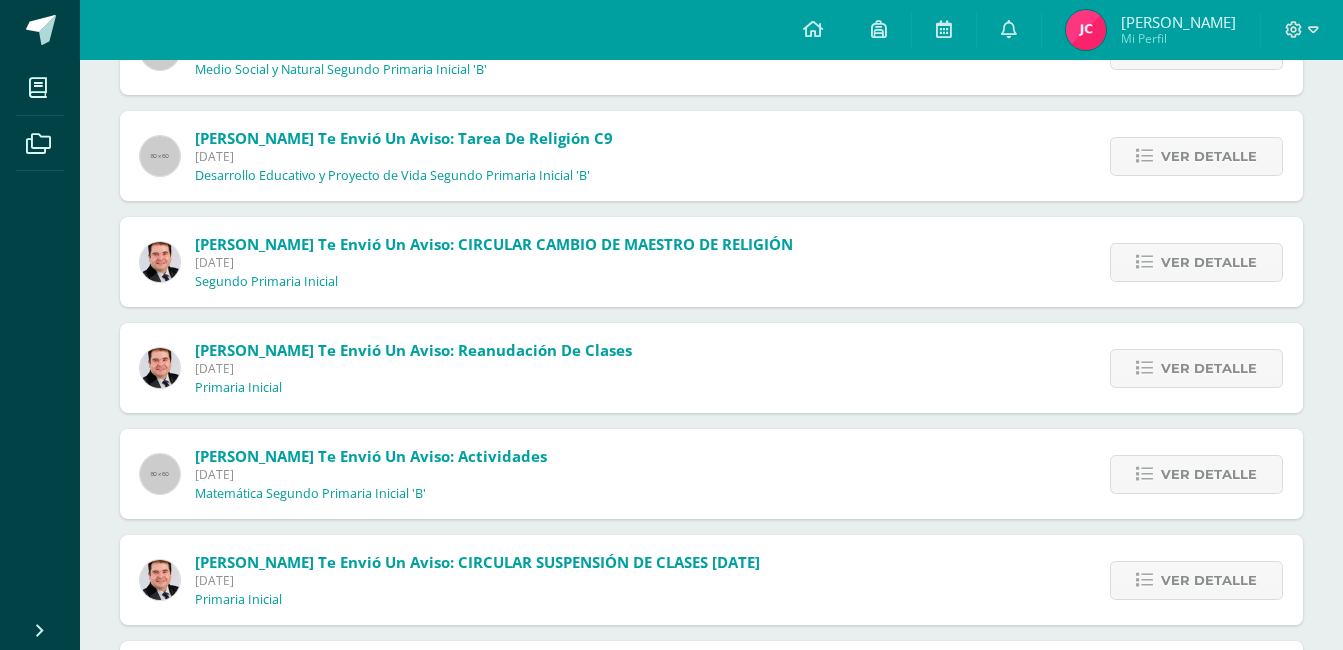 scroll, scrollTop: 400, scrollLeft: 0, axis: vertical 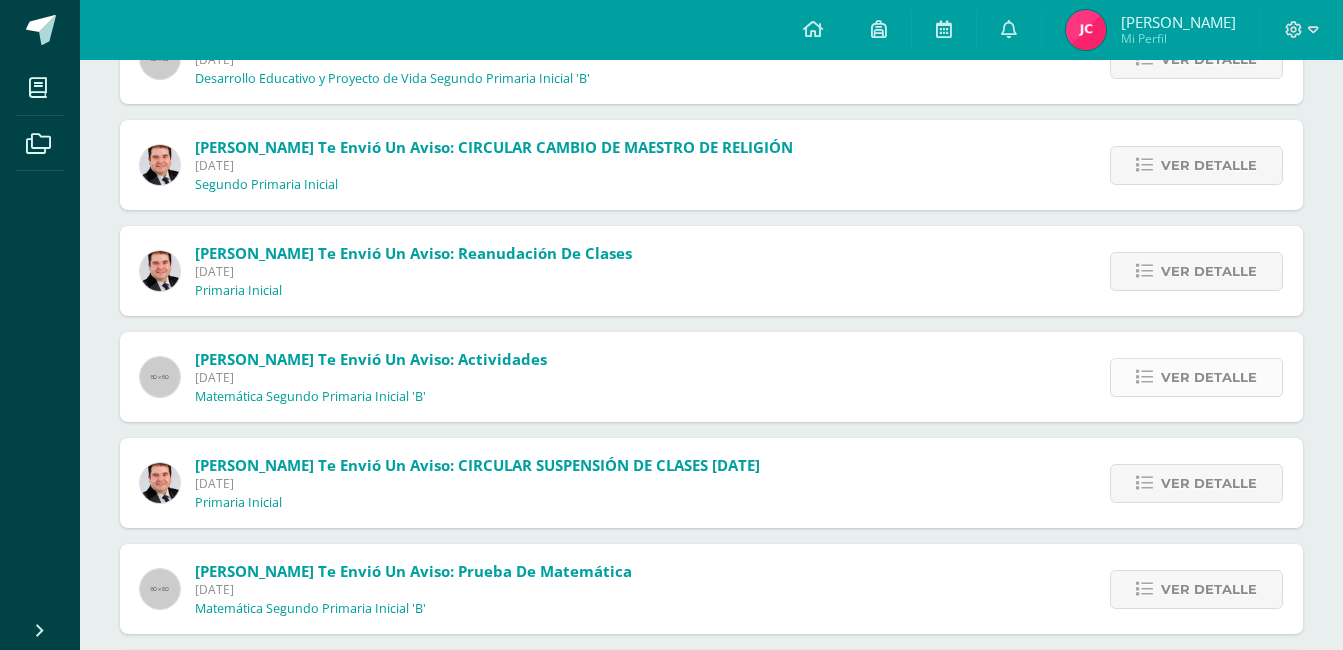 click on "Ver detalle" at bounding box center (1209, 377) 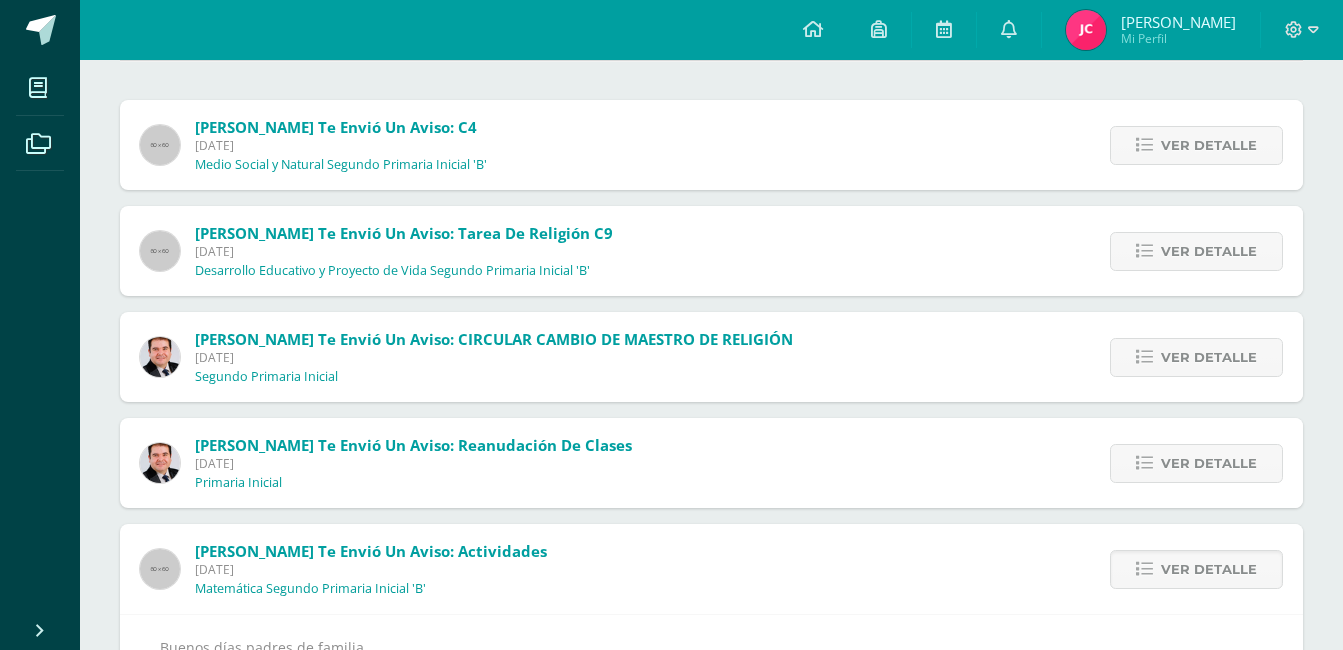 scroll, scrollTop: 200, scrollLeft: 0, axis: vertical 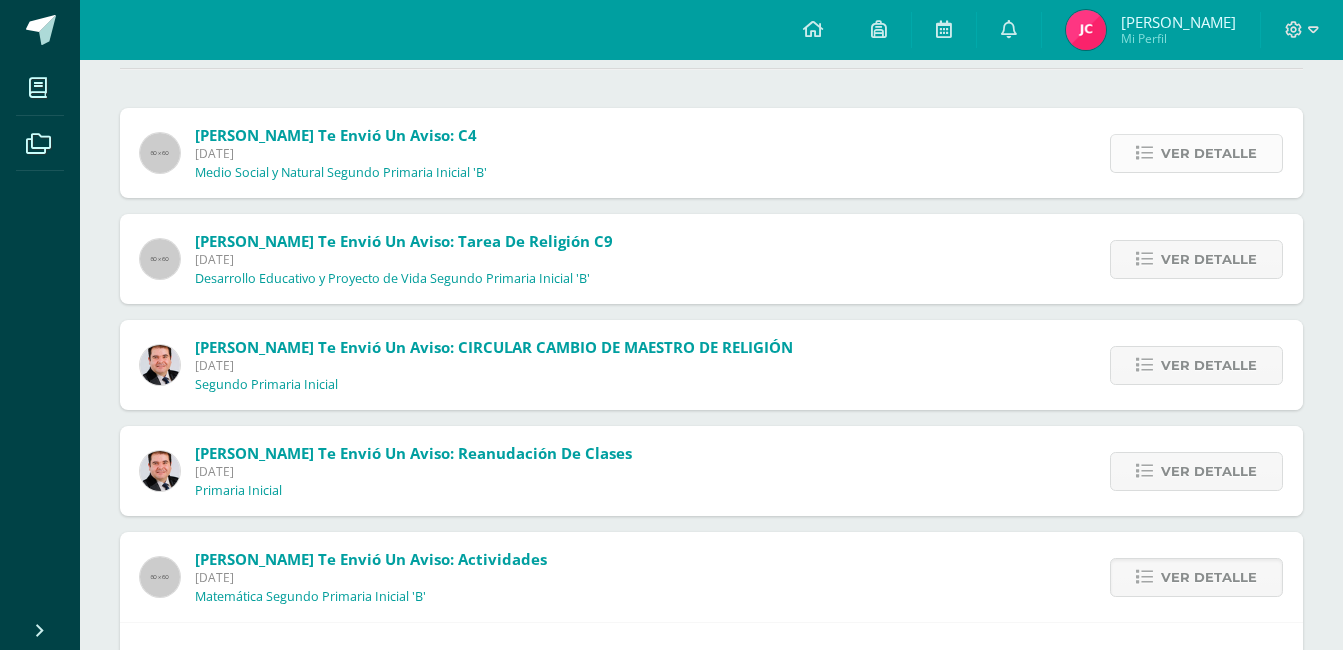 click on "Ver detalle" at bounding box center [1209, 153] 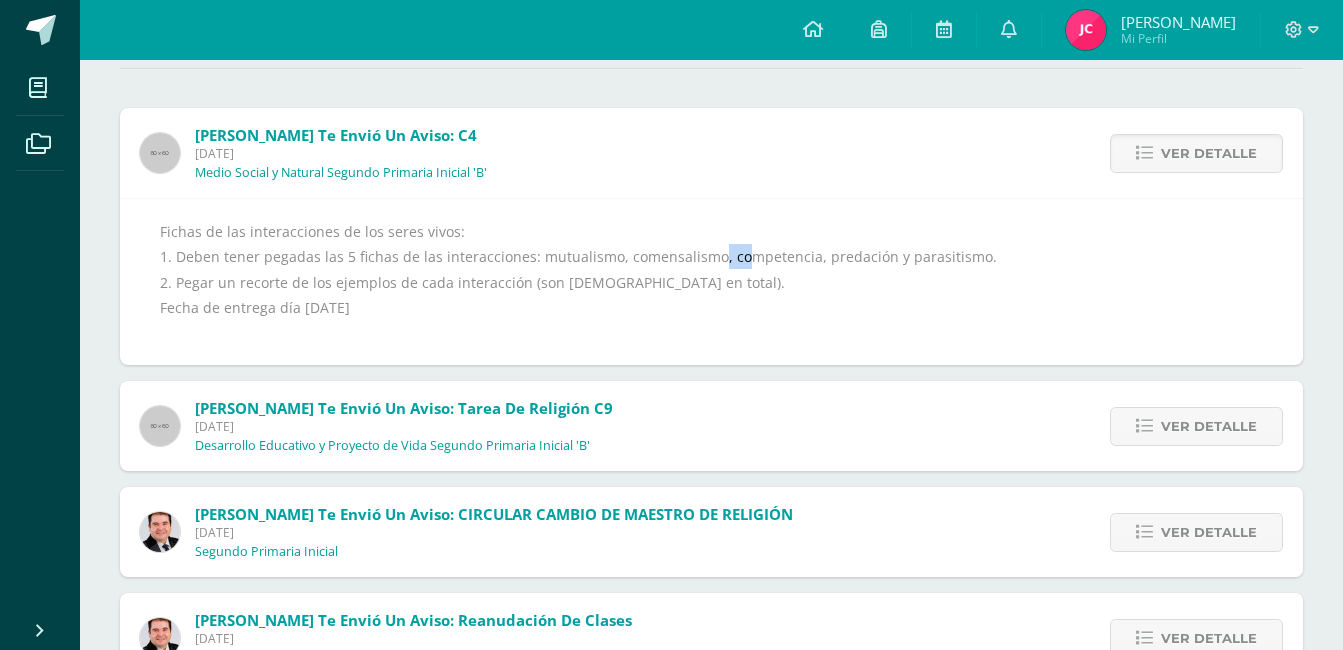 drag, startPoint x: 708, startPoint y: 259, endPoint x: 748, endPoint y: 266, distance: 40.60788 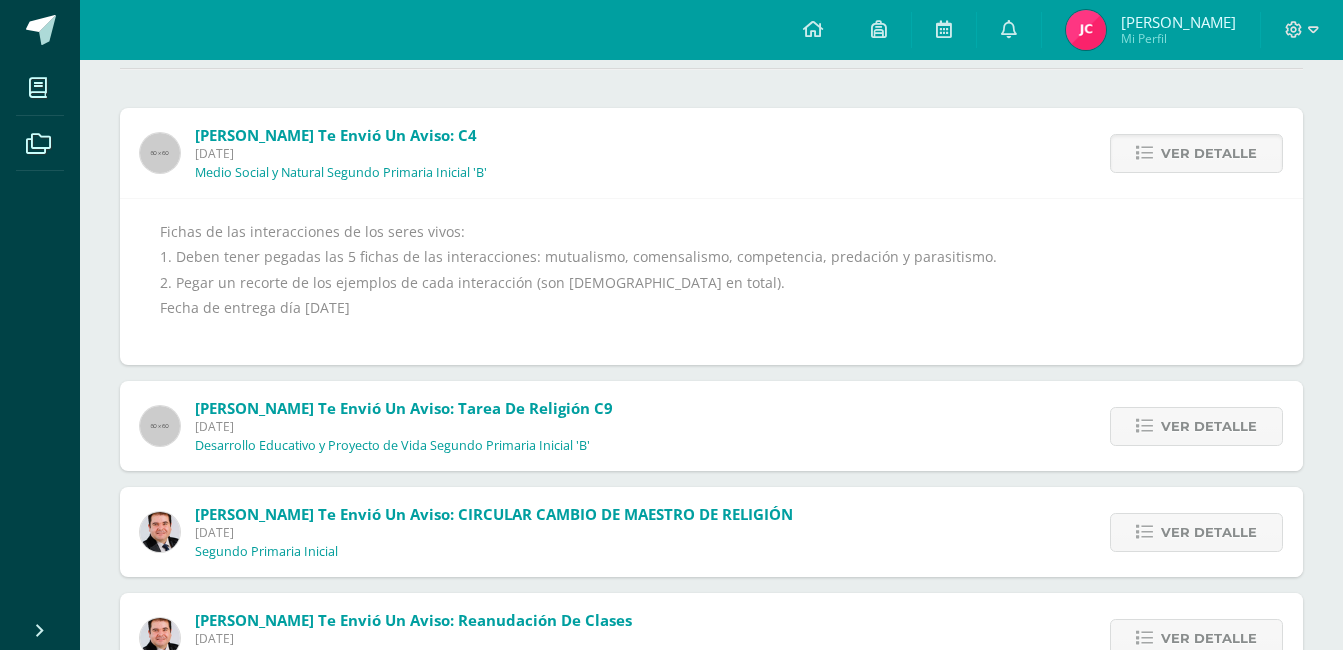 click on "[PERSON_NAME] te envió un aviso: C4
[DATE]
Medio Social y Natural Segundo Primaria Inicial 'B' Ver detalle
Fichas de las interacciones de los seres vivos: 1. Deben tener pegadas las 5 fichas de las interacciones: mutualismo, comensalismo, competencia, predación y parasitismo.  2. Pegar un recorte de los ejemplos de cada interacción (son [DEMOGRAPHIC_DATA] en total).  Fecha de entrega día [DATE]" at bounding box center [711, 236] 